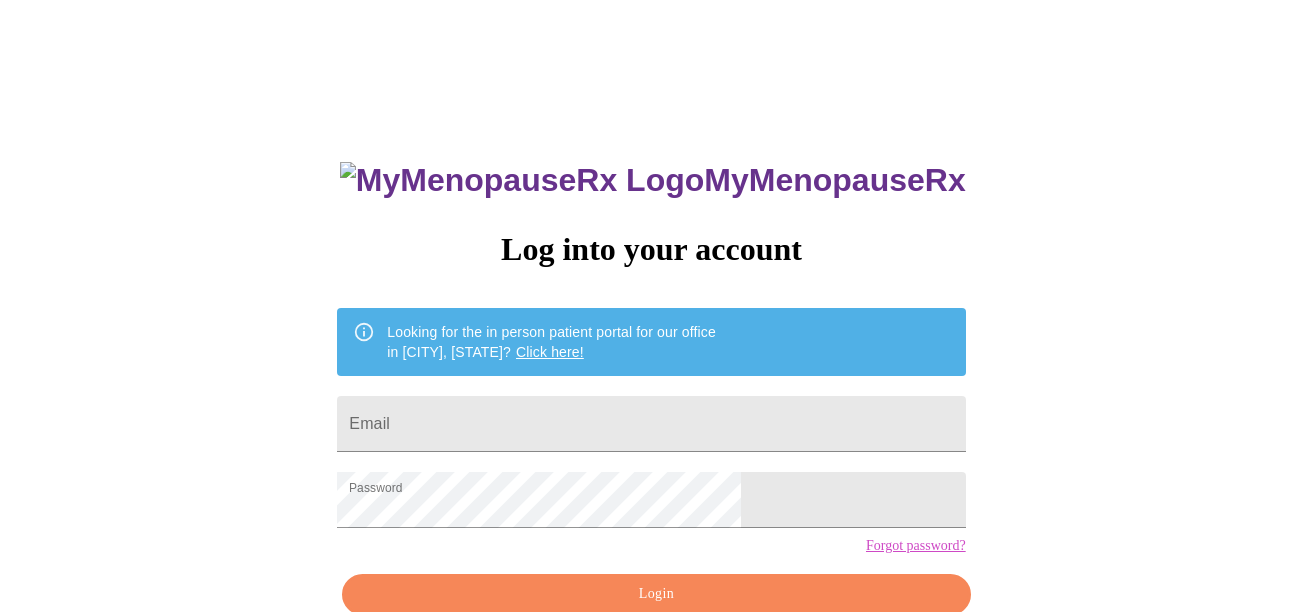 scroll, scrollTop: 107, scrollLeft: 0, axis: vertical 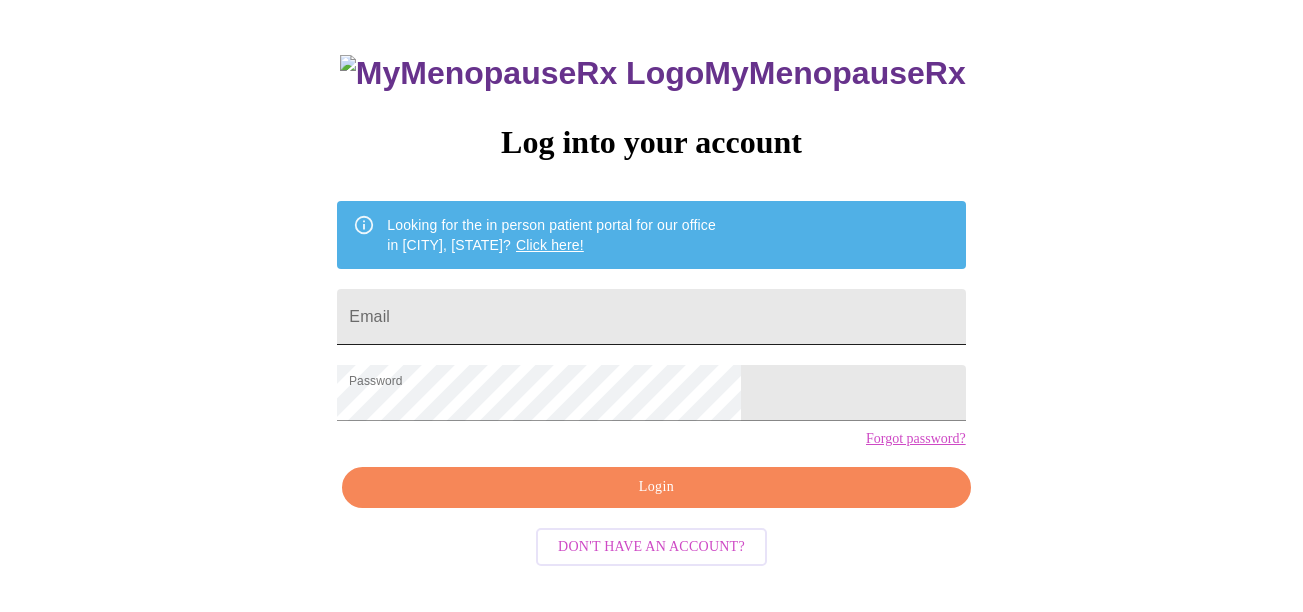 click on "Email" at bounding box center [651, 317] 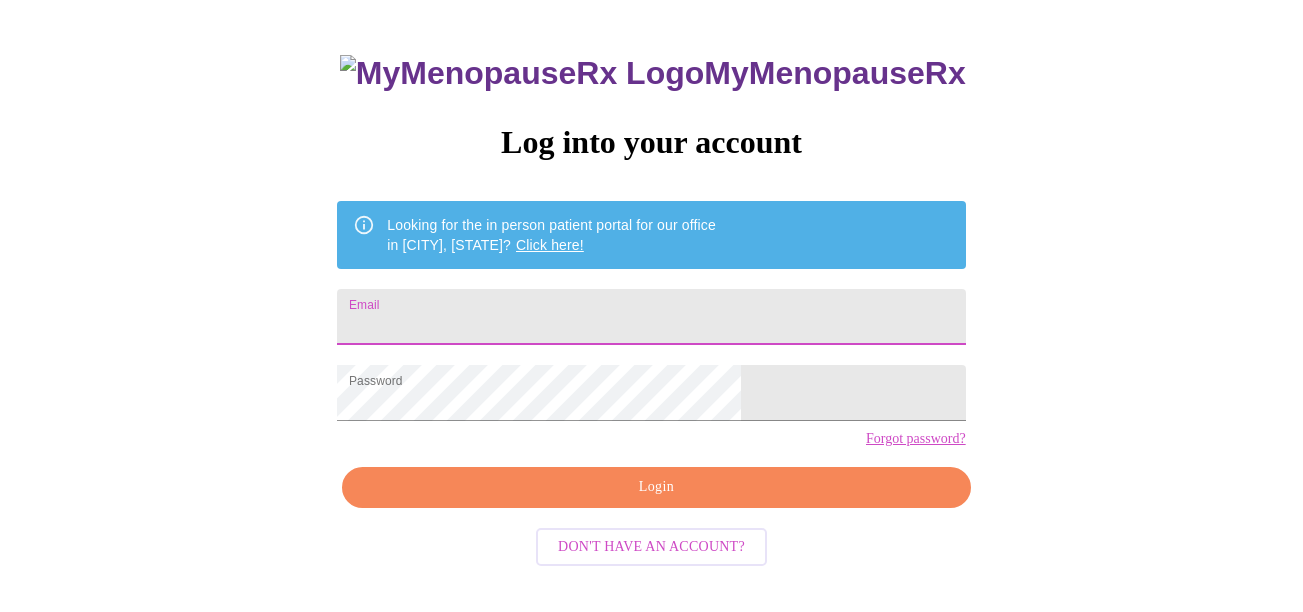 type on "[EMAIL]" 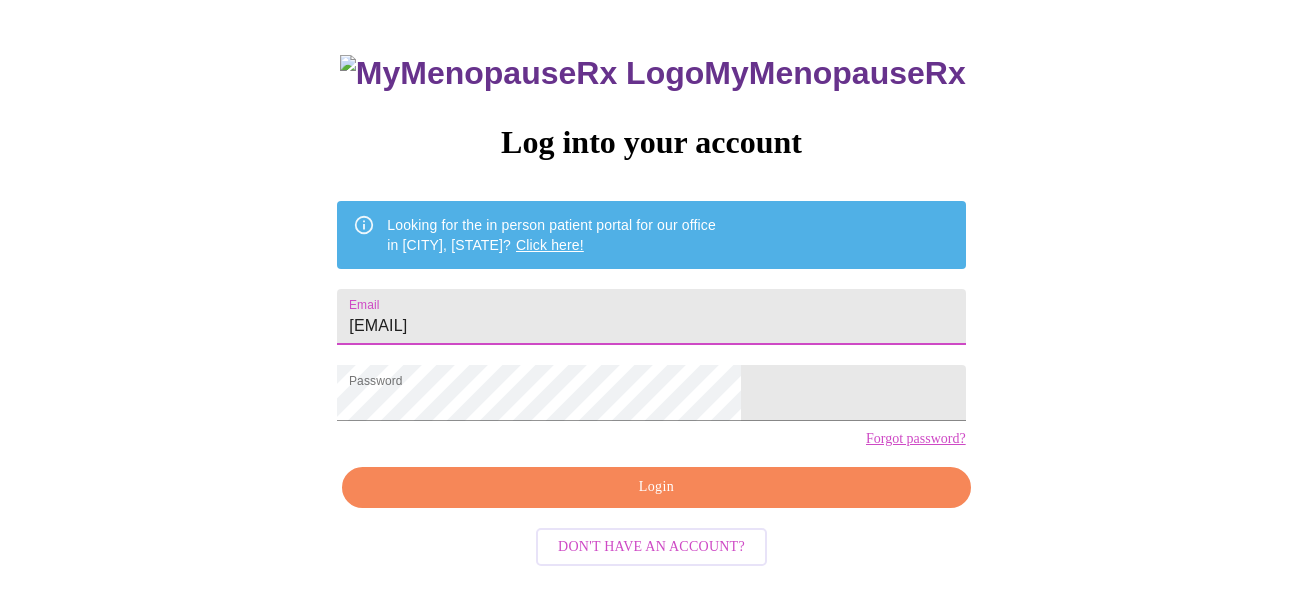 click on "Login" at bounding box center (656, 487) 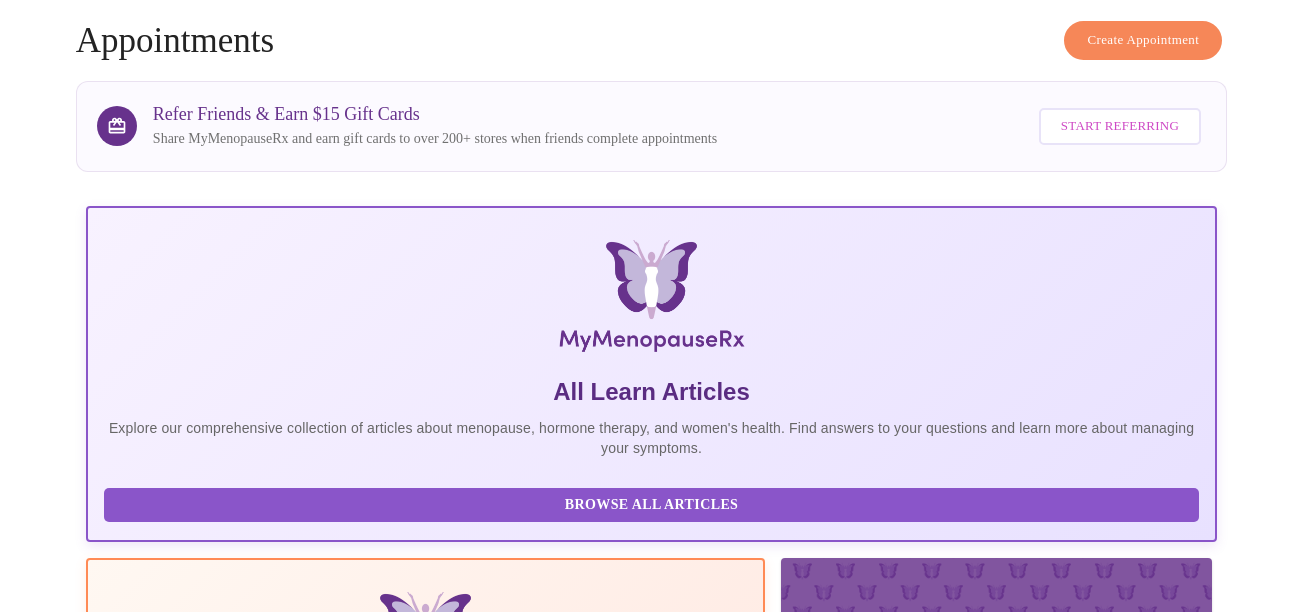 scroll, scrollTop: 106, scrollLeft: 0, axis: vertical 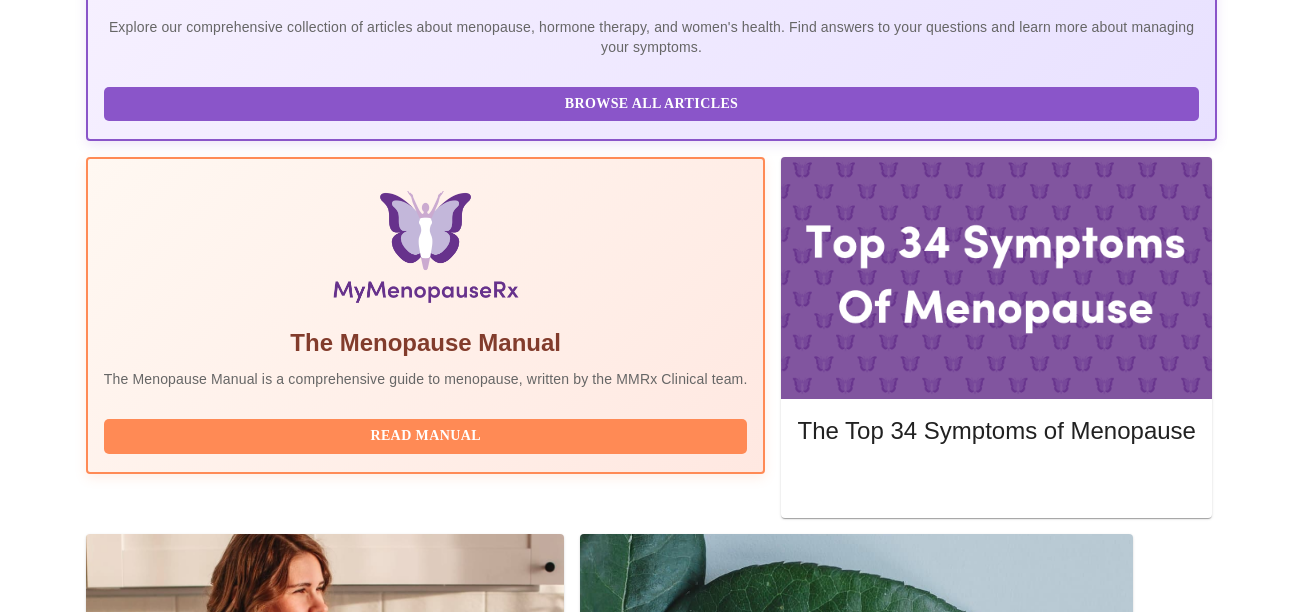click on "Join Waiting Room" at bounding box center (1111, 1768) 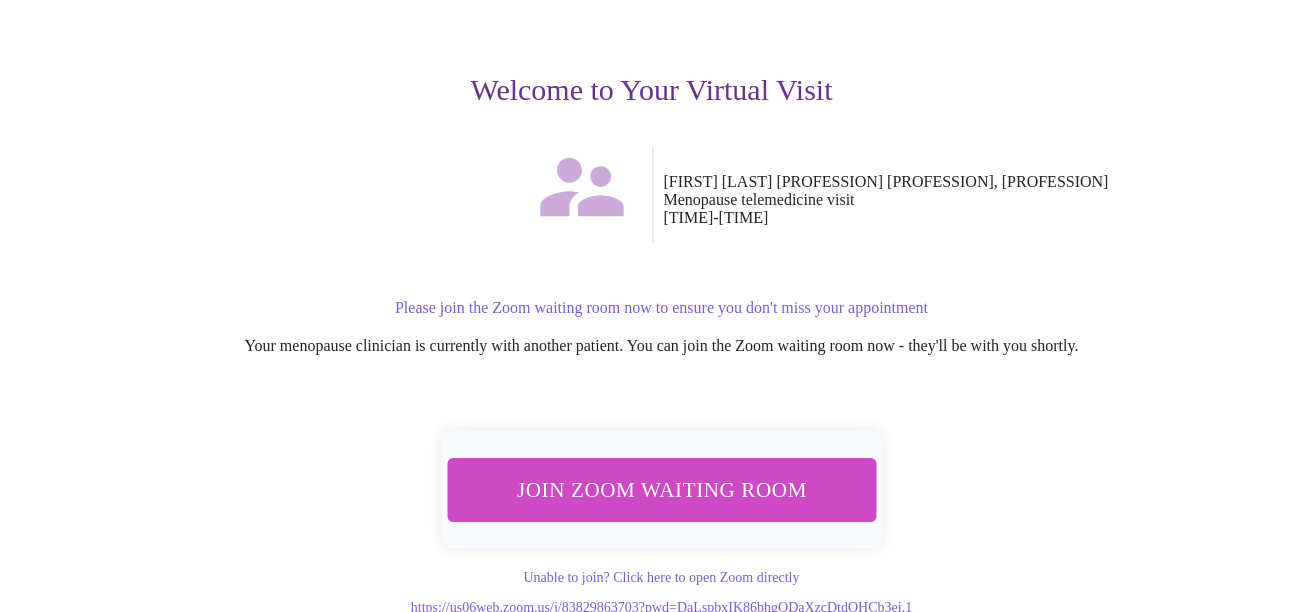 scroll, scrollTop: 223, scrollLeft: 0, axis: vertical 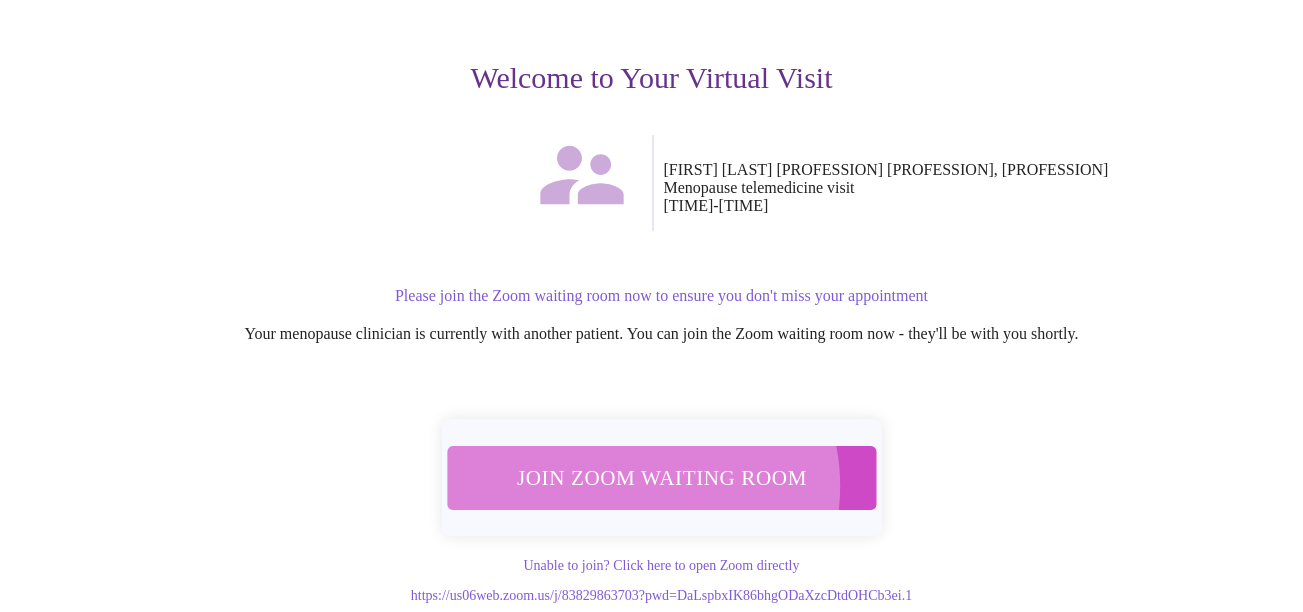 click on "Join Zoom Waiting Room" at bounding box center (661, 477) 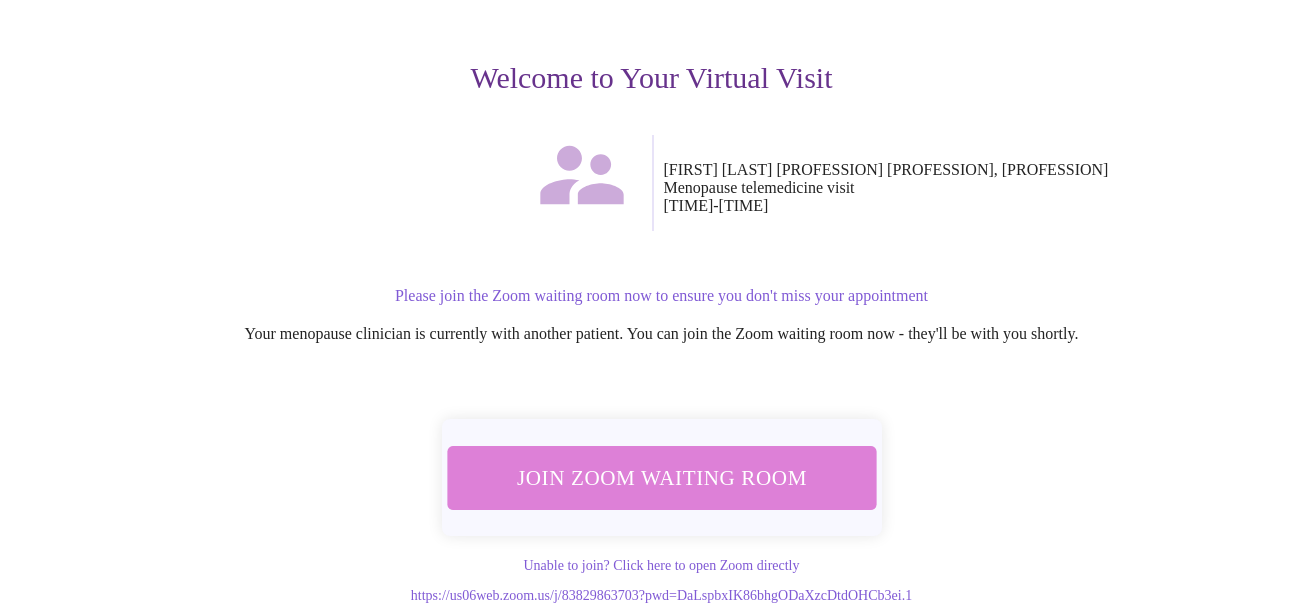click on "Join Zoom Waiting Room" at bounding box center [661, 477] 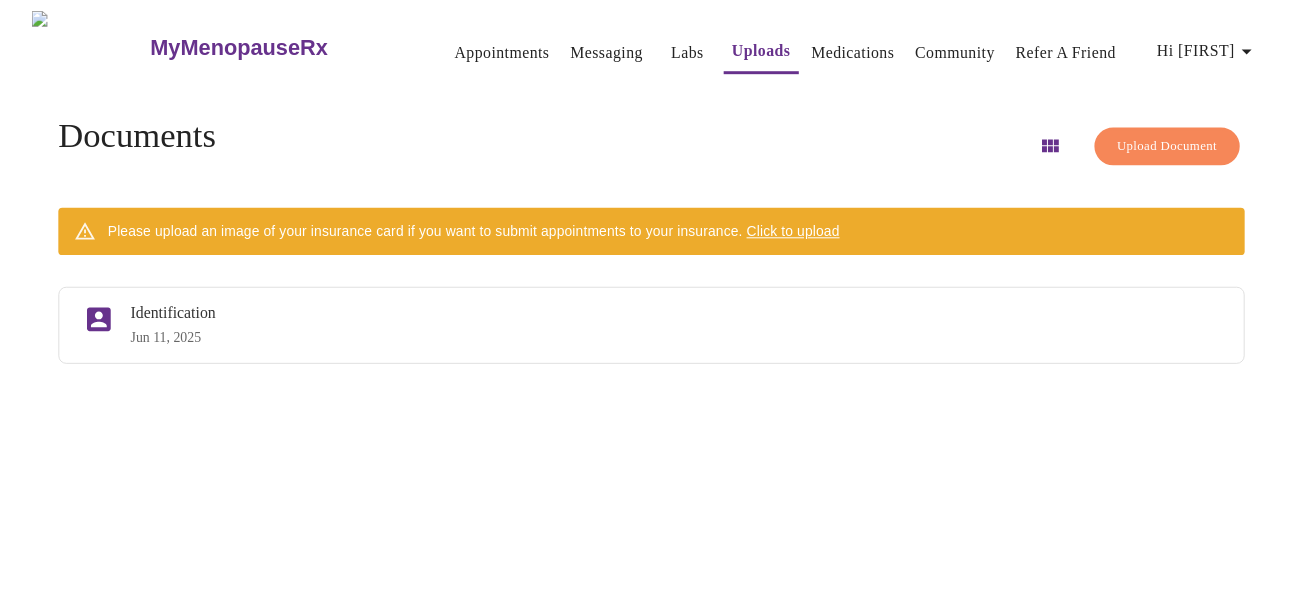 scroll, scrollTop: 0, scrollLeft: 0, axis: both 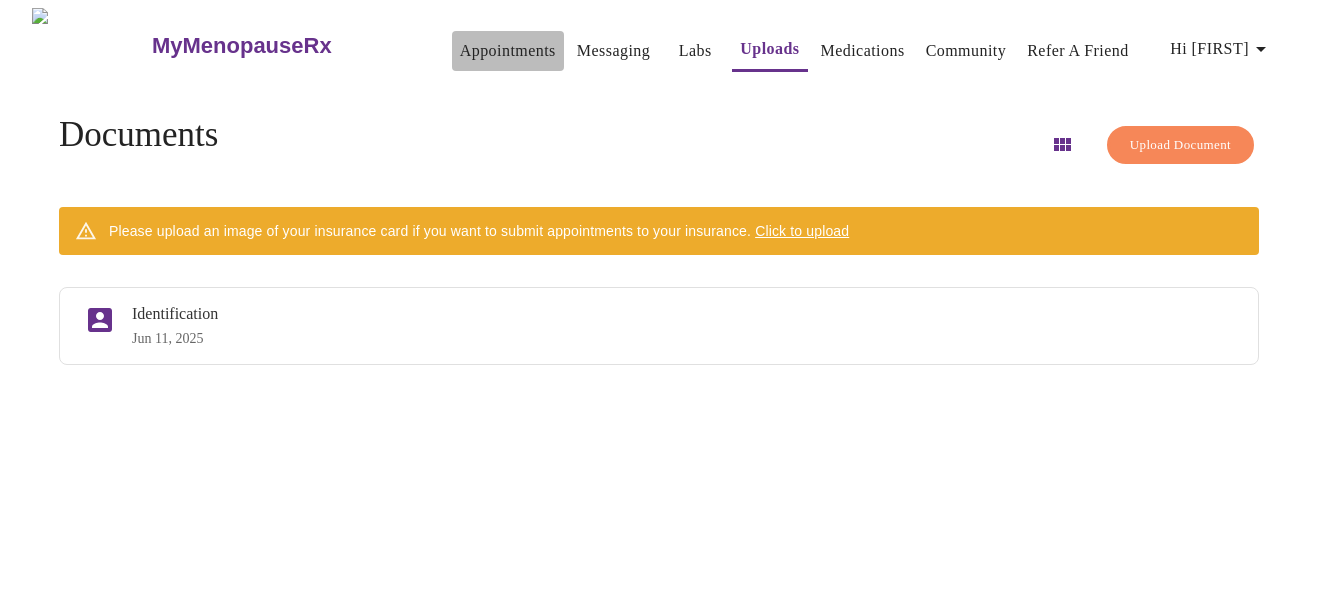 click on "Appointments" at bounding box center (508, 51) 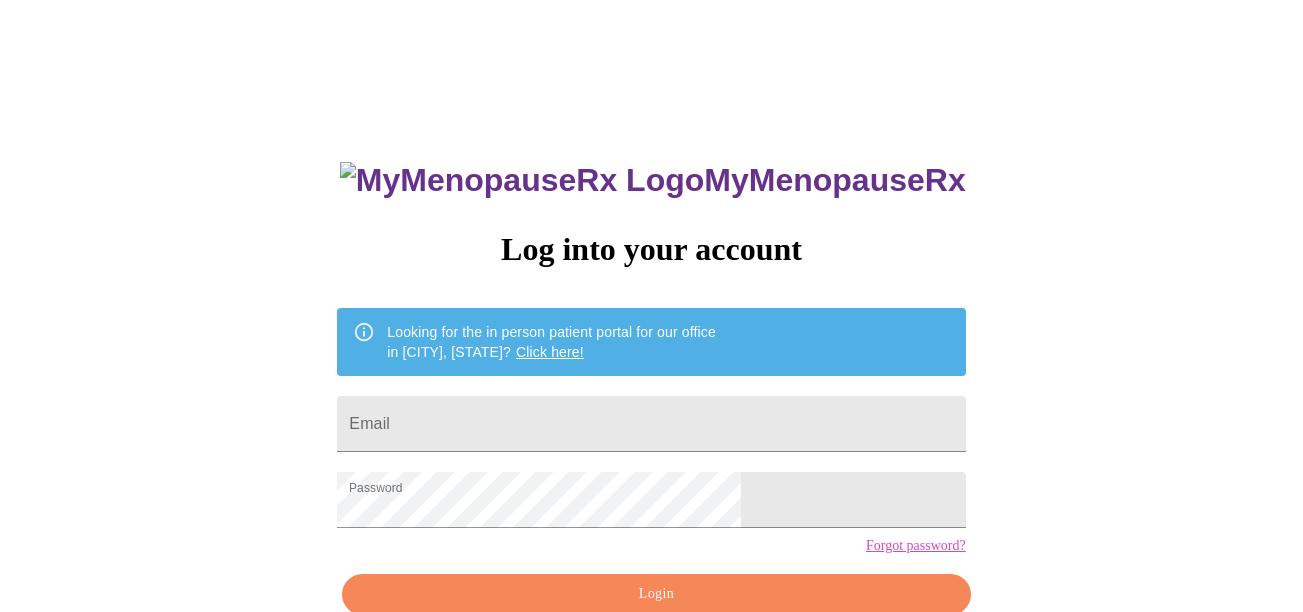 scroll, scrollTop: 98, scrollLeft: 0, axis: vertical 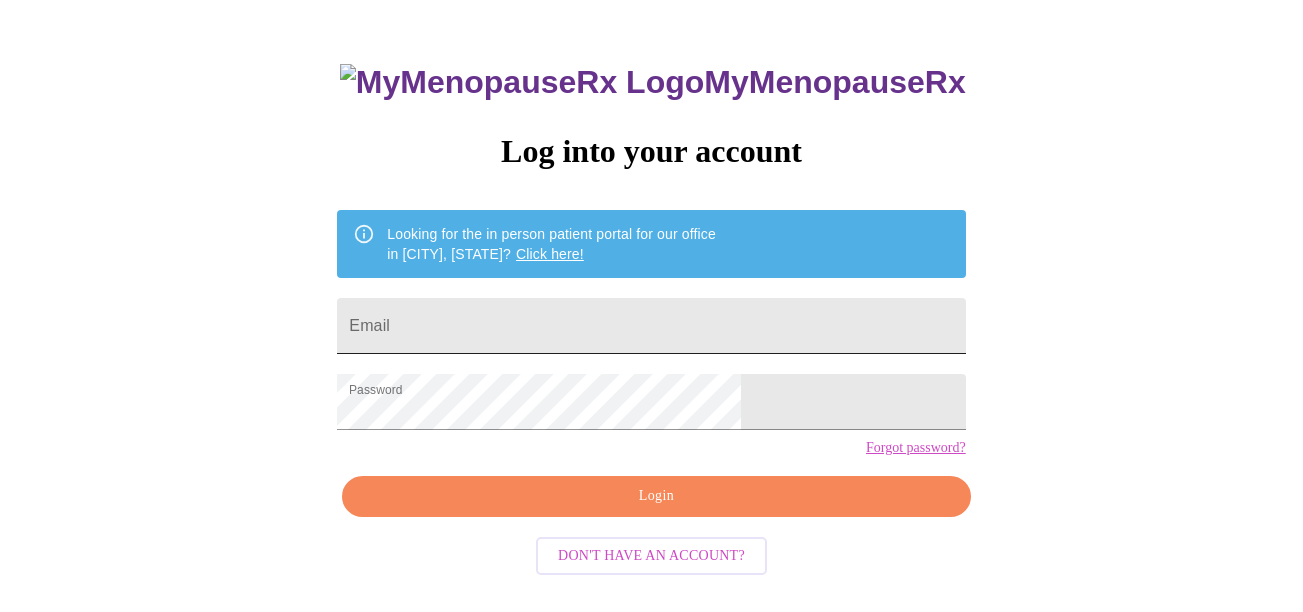 click on "Email" at bounding box center [651, 326] 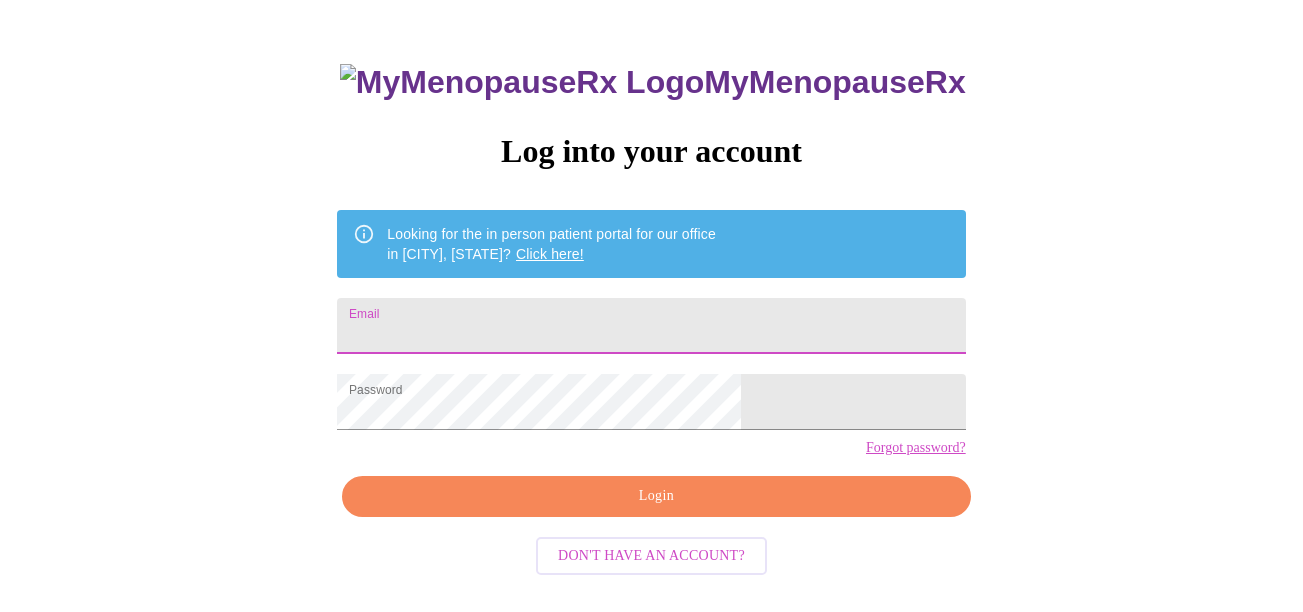 type on "[EMAIL]" 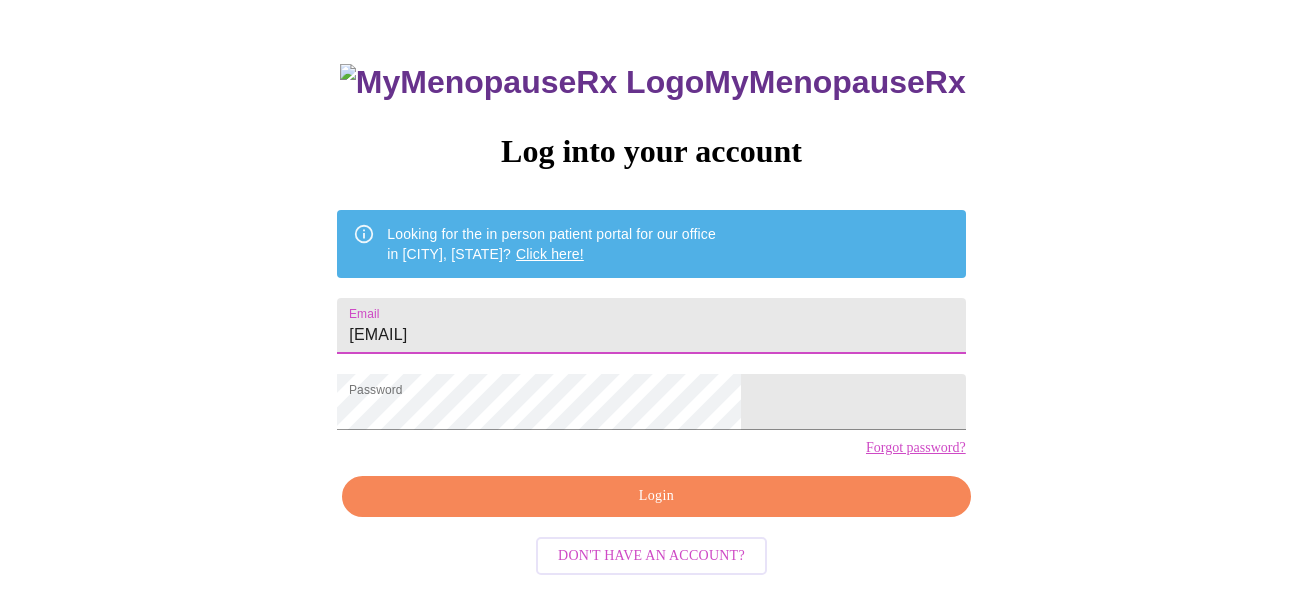 click on "Login" at bounding box center [656, 496] 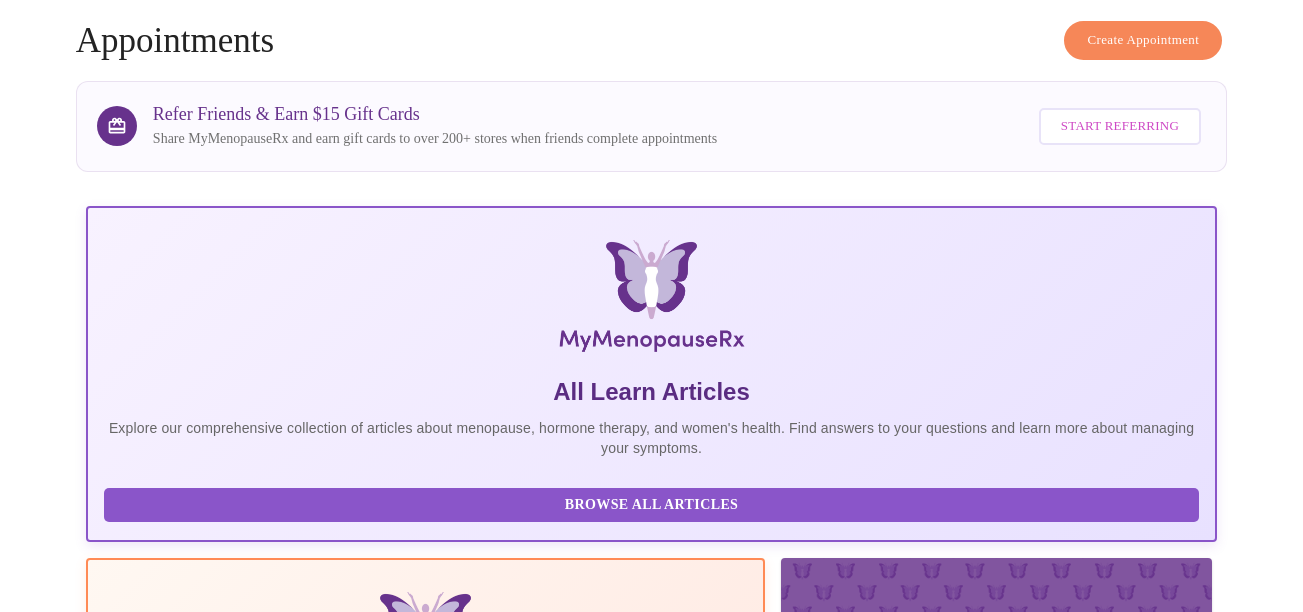 scroll, scrollTop: 98, scrollLeft: 0, axis: vertical 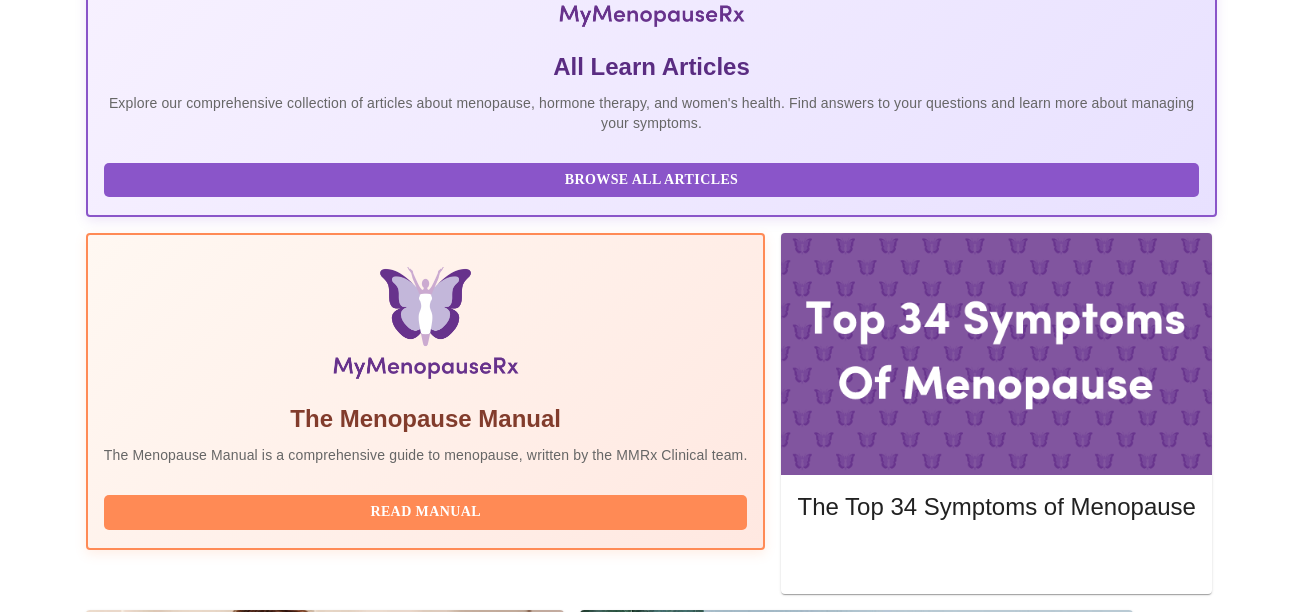 click on "Join Waiting Room" at bounding box center [1111, 1844] 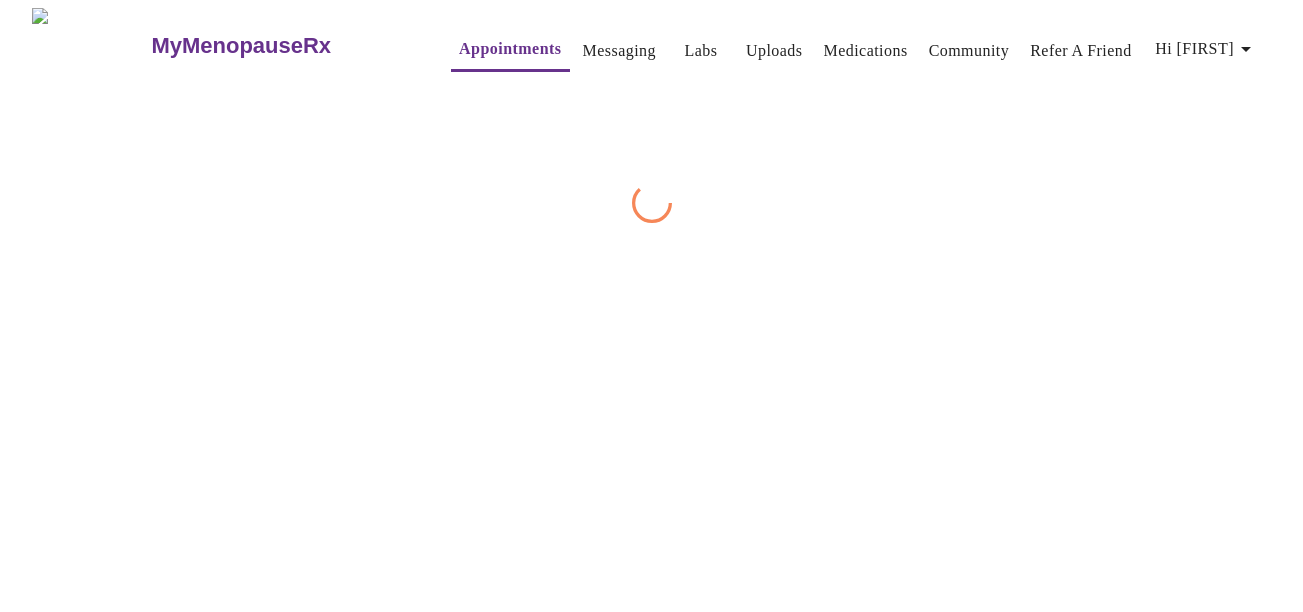 scroll, scrollTop: 0, scrollLeft: 0, axis: both 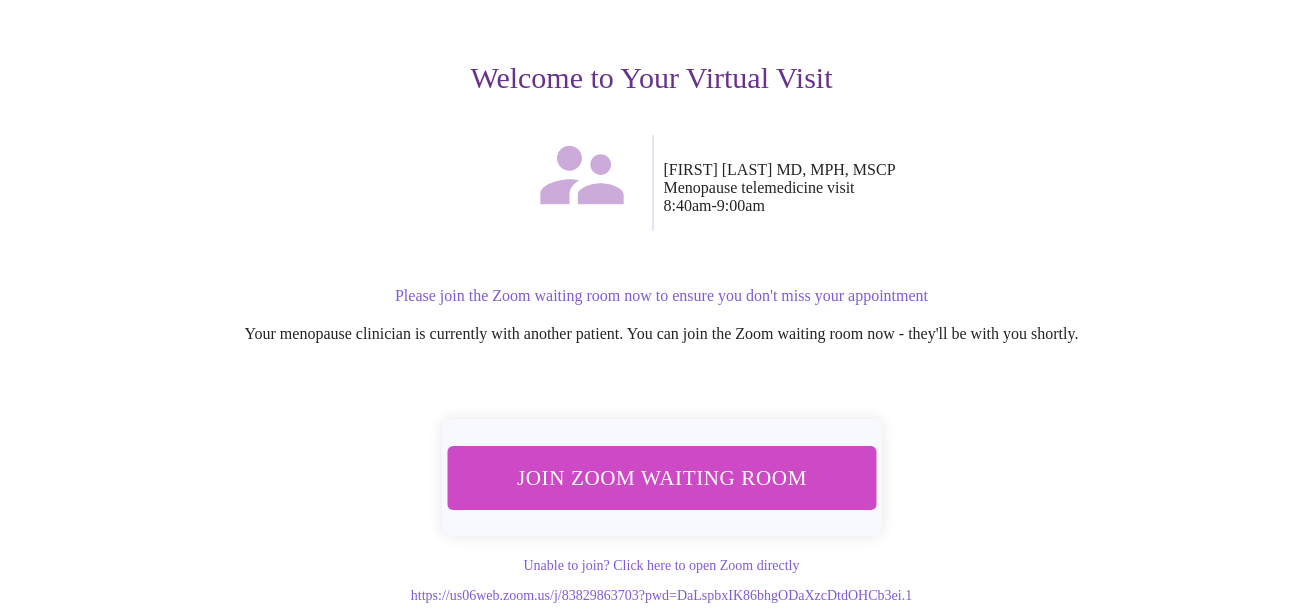 click on "Join Zoom Waiting Room" at bounding box center (661, 477) 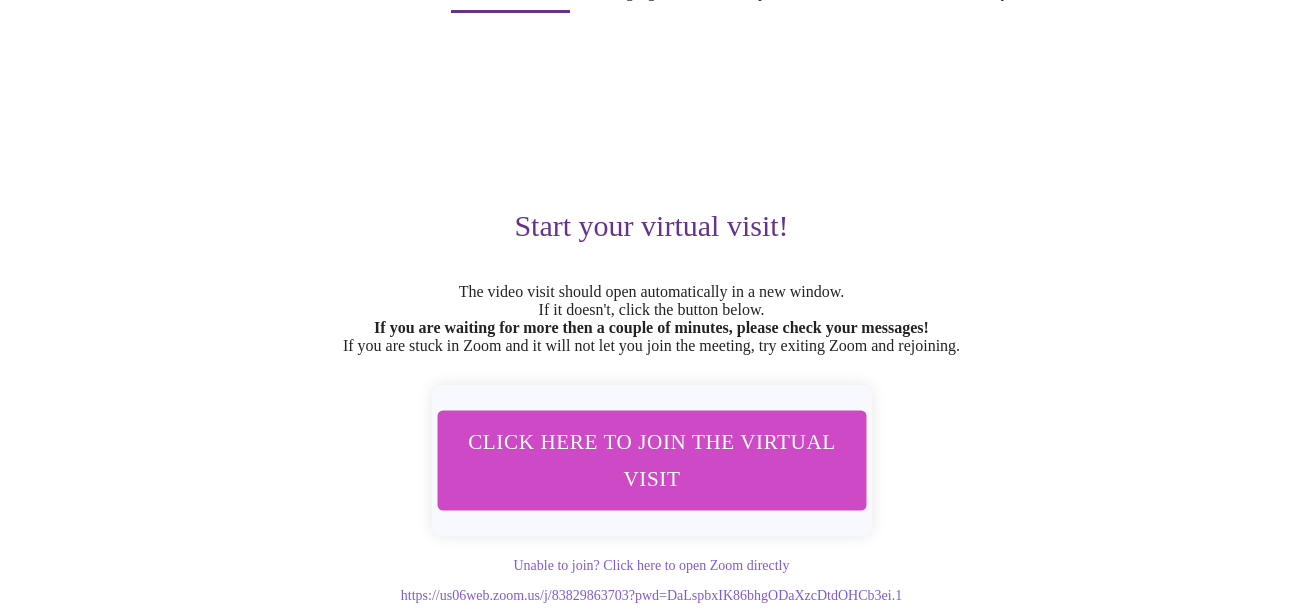 scroll, scrollTop: 101, scrollLeft: 0, axis: vertical 